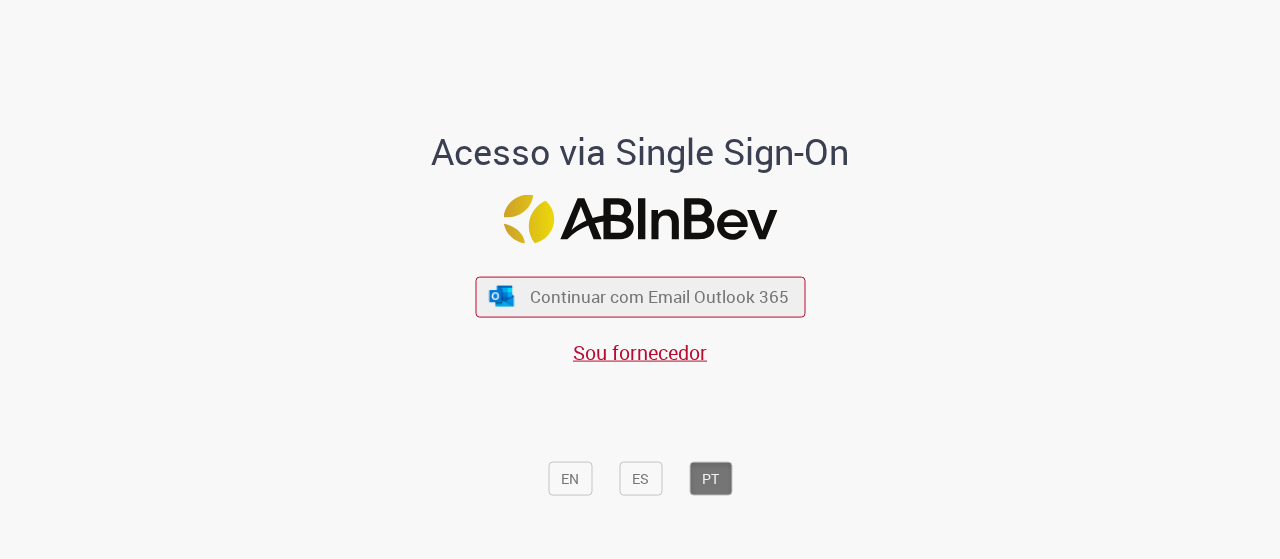 scroll, scrollTop: 0, scrollLeft: 0, axis: both 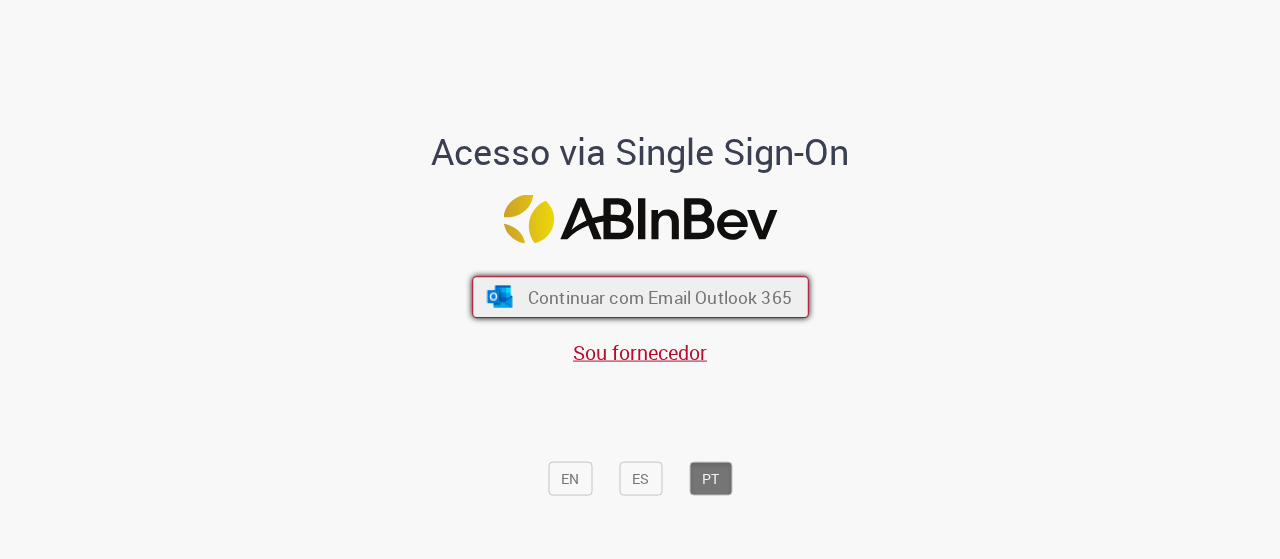 click on "Continuar com Email Outlook 365" at bounding box center [659, 296] 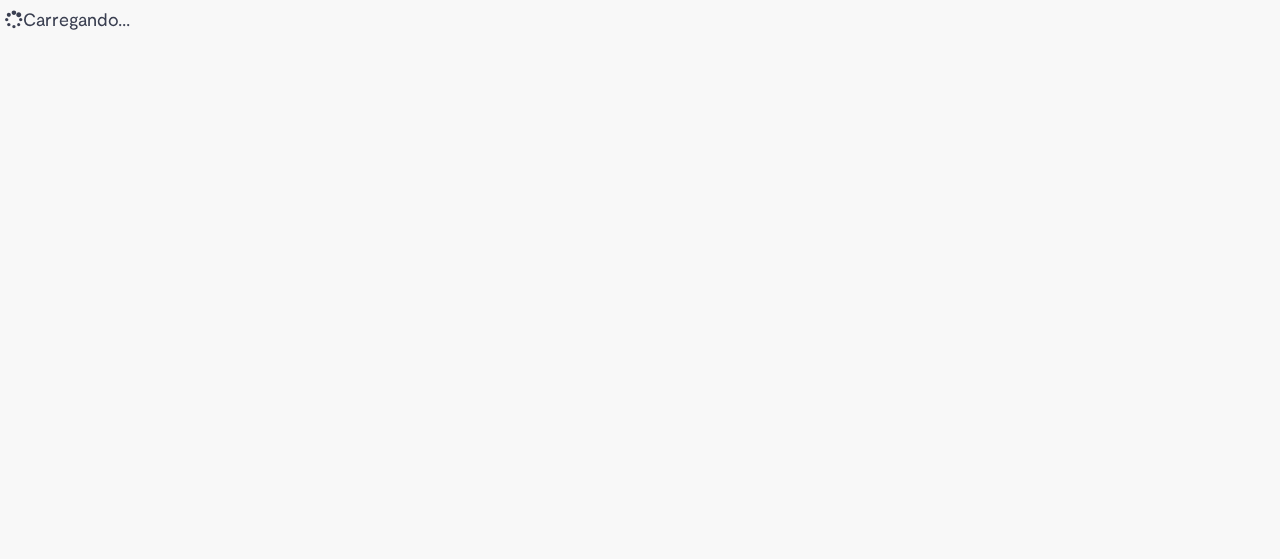 scroll, scrollTop: 0, scrollLeft: 0, axis: both 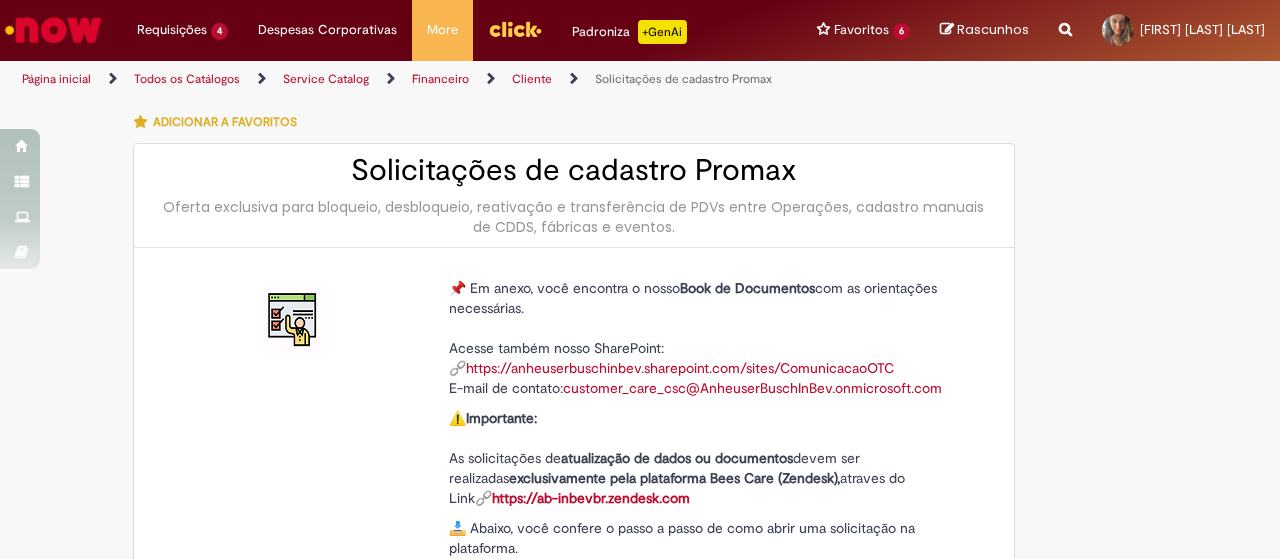 type on "********" 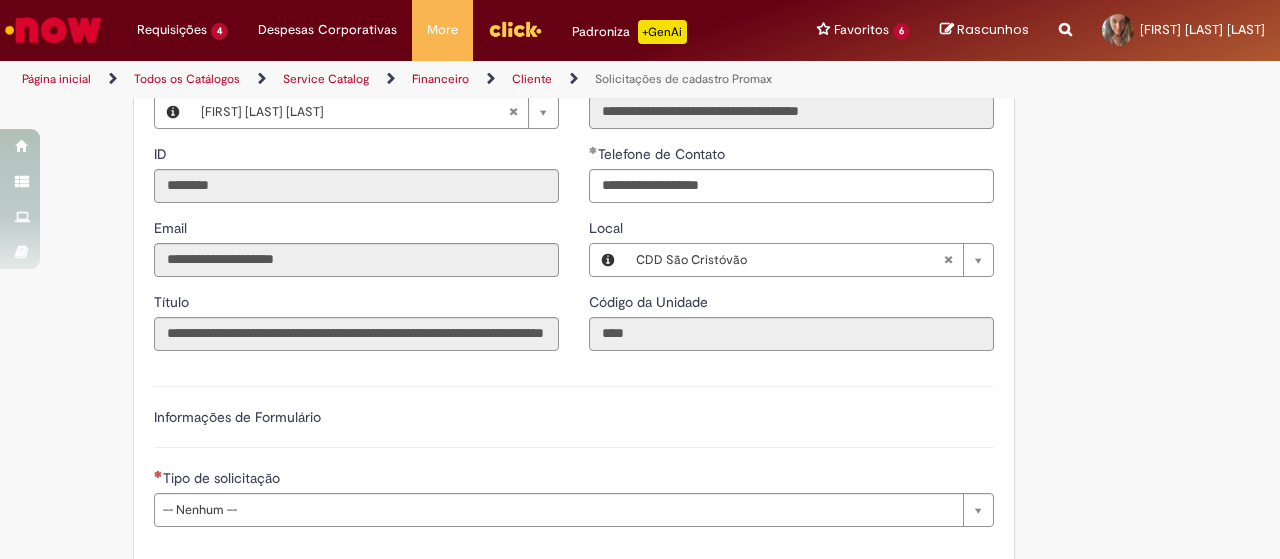 scroll, scrollTop: 800, scrollLeft: 0, axis: vertical 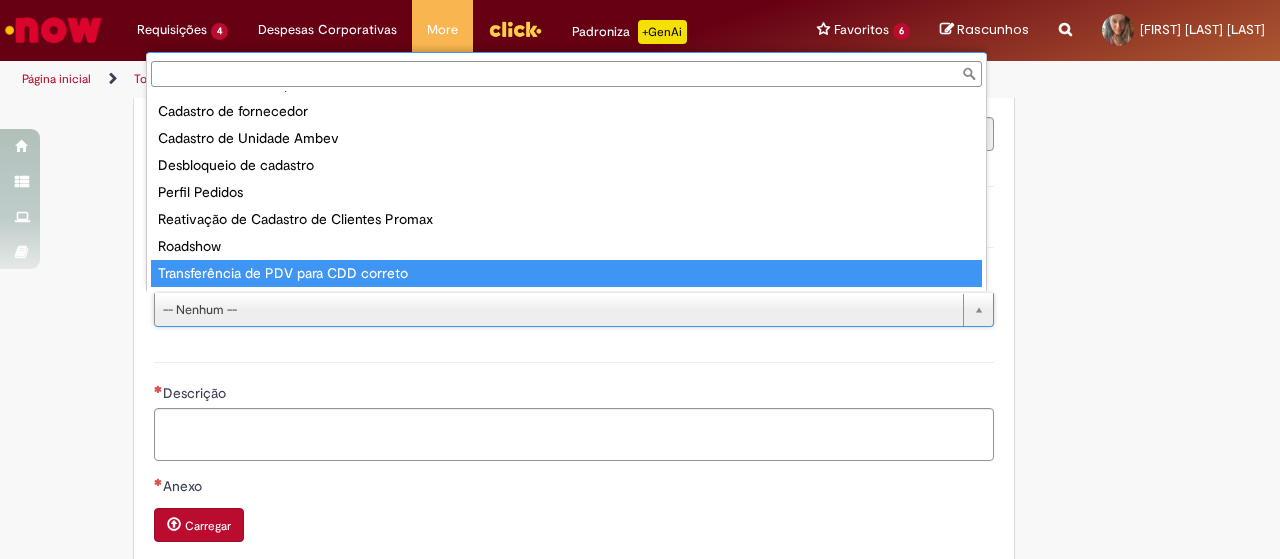 type on "**********" 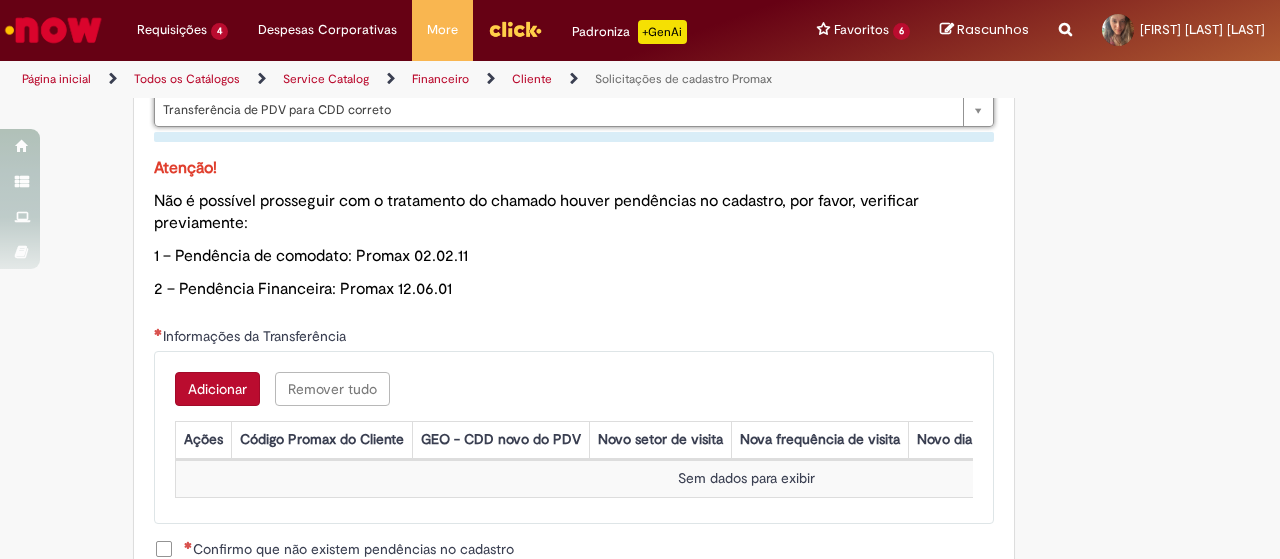 scroll, scrollTop: 1100, scrollLeft: 0, axis: vertical 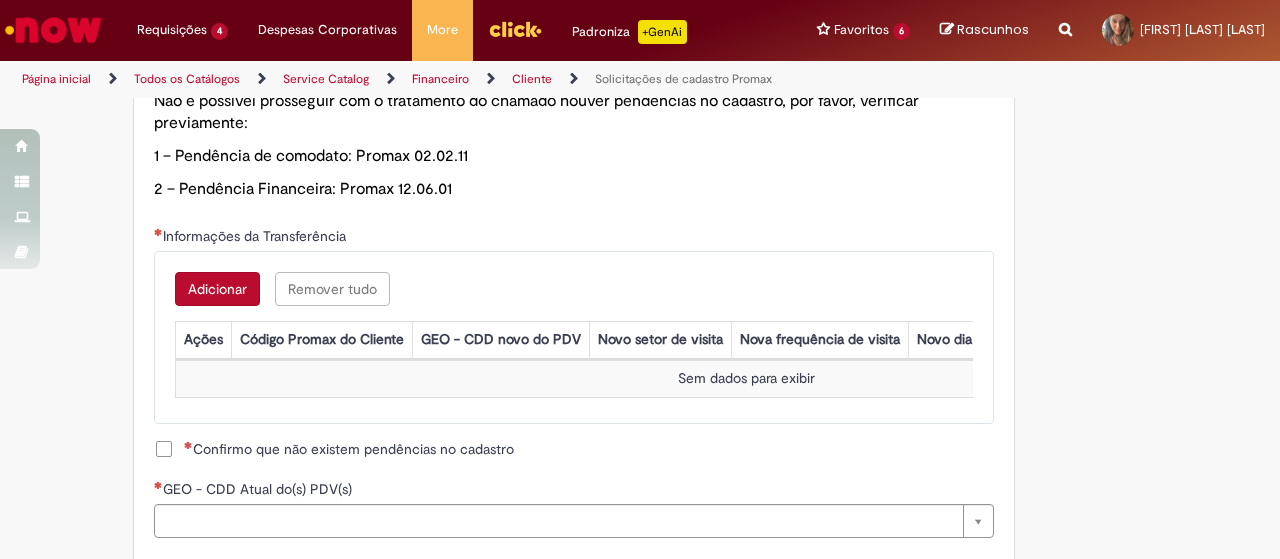 click on "Adicionar" at bounding box center [217, 289] 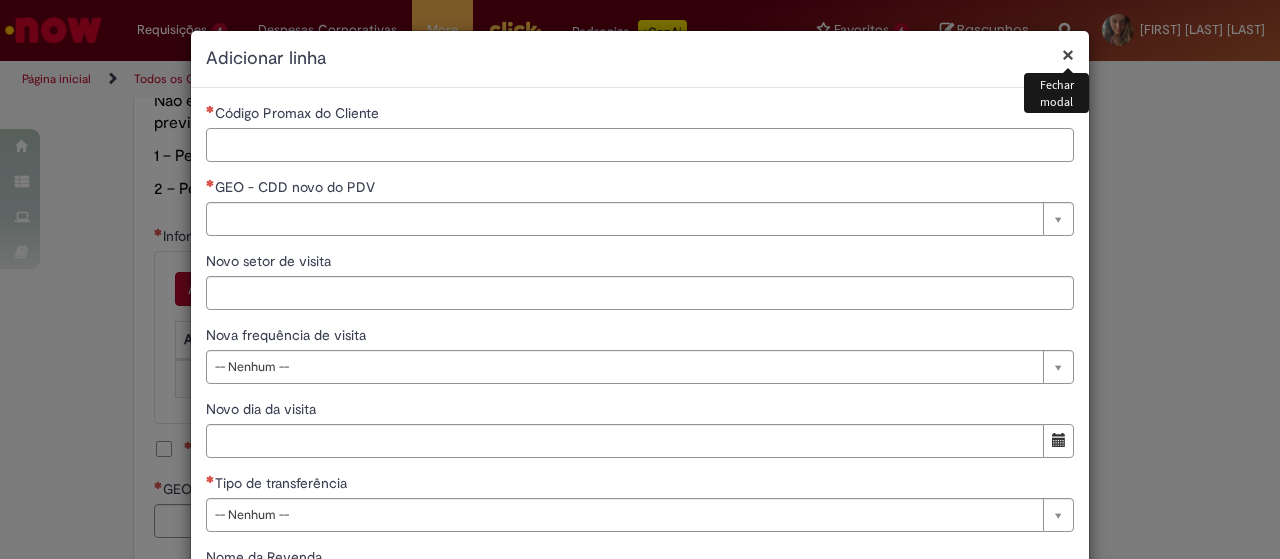 click on "Código Promax do Cliente" at bounding box center [640, 145] 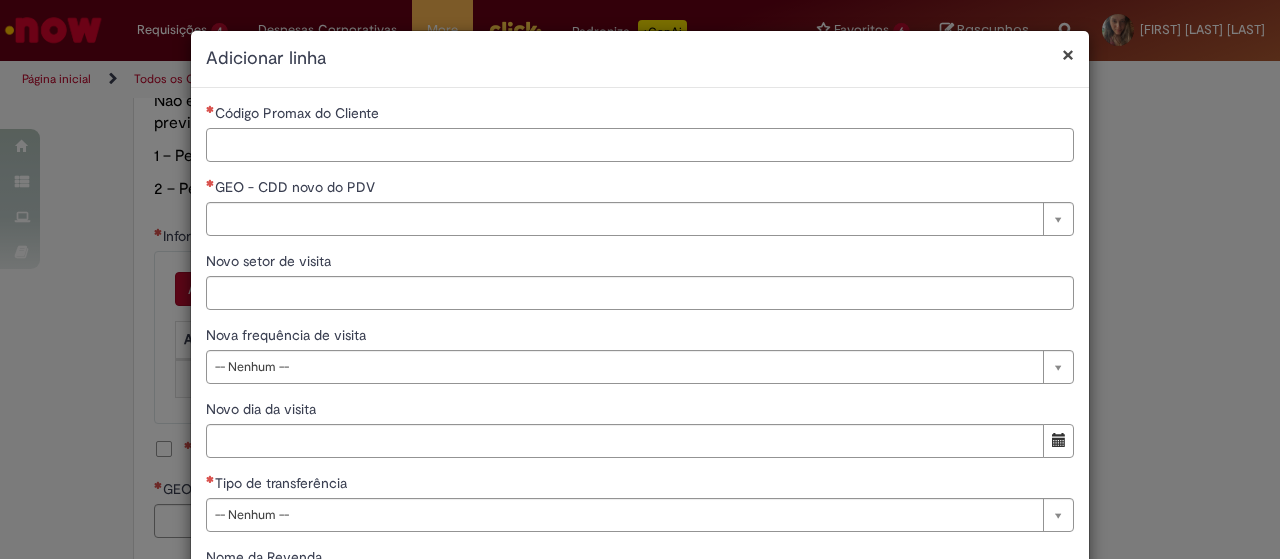 click on "Código Promax do Cliente" at bounding box center (640, 145) 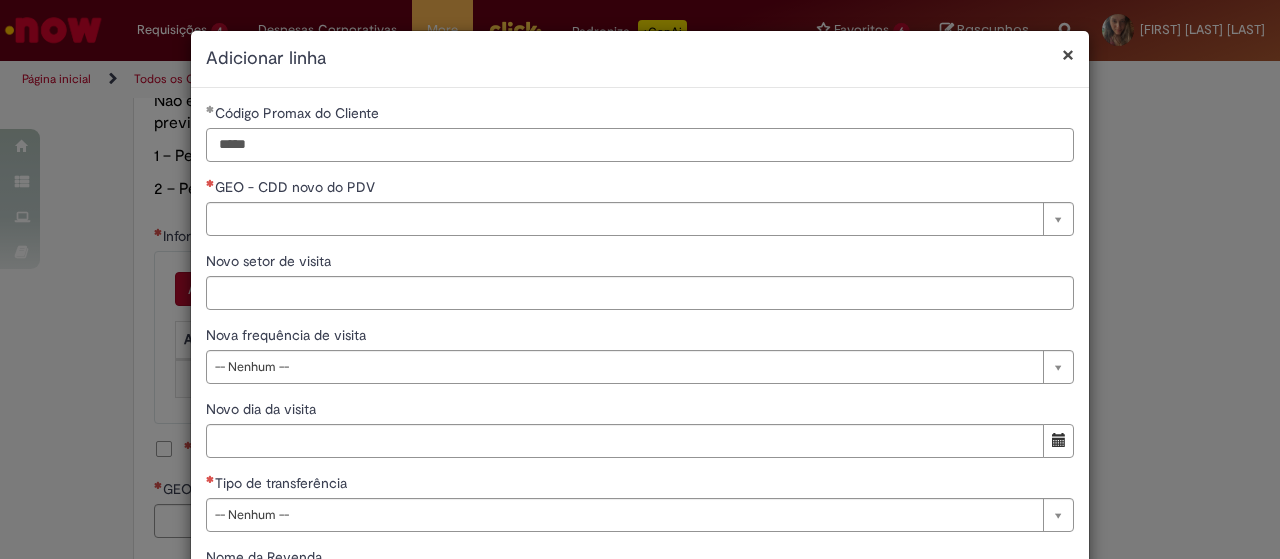 type on "*****" 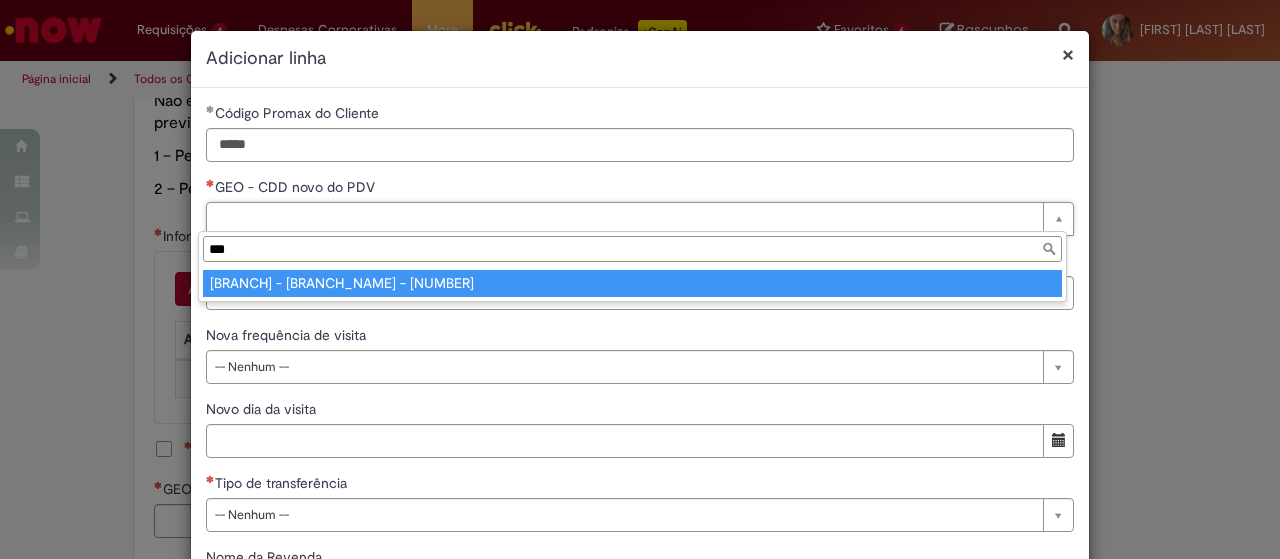 type on "***" 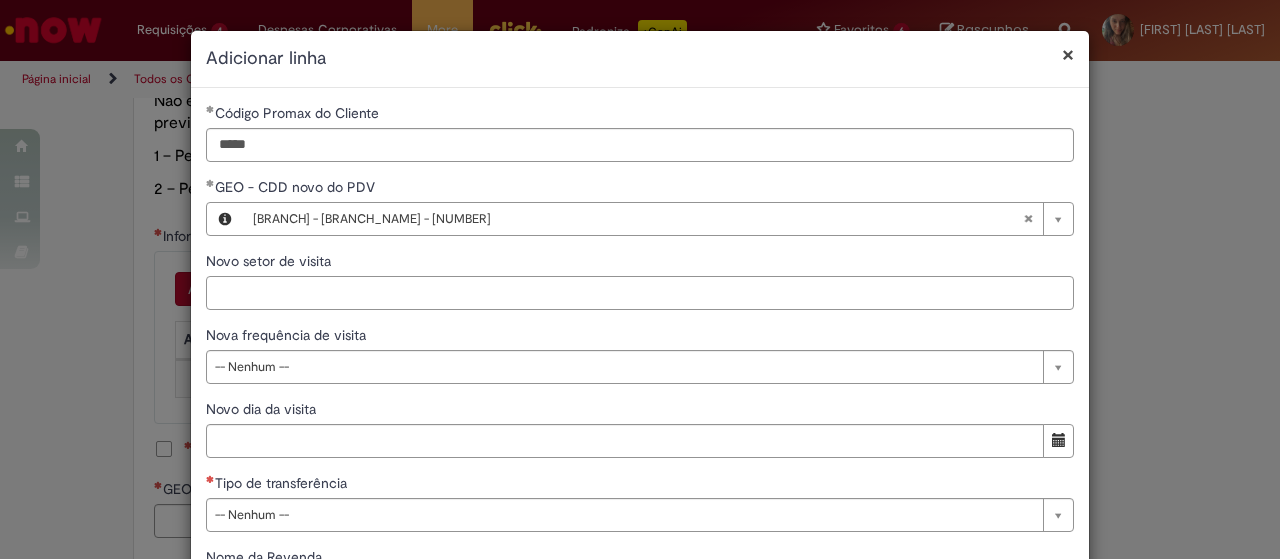 click on "Novo setor de visita" at bounding box center [640, 293] 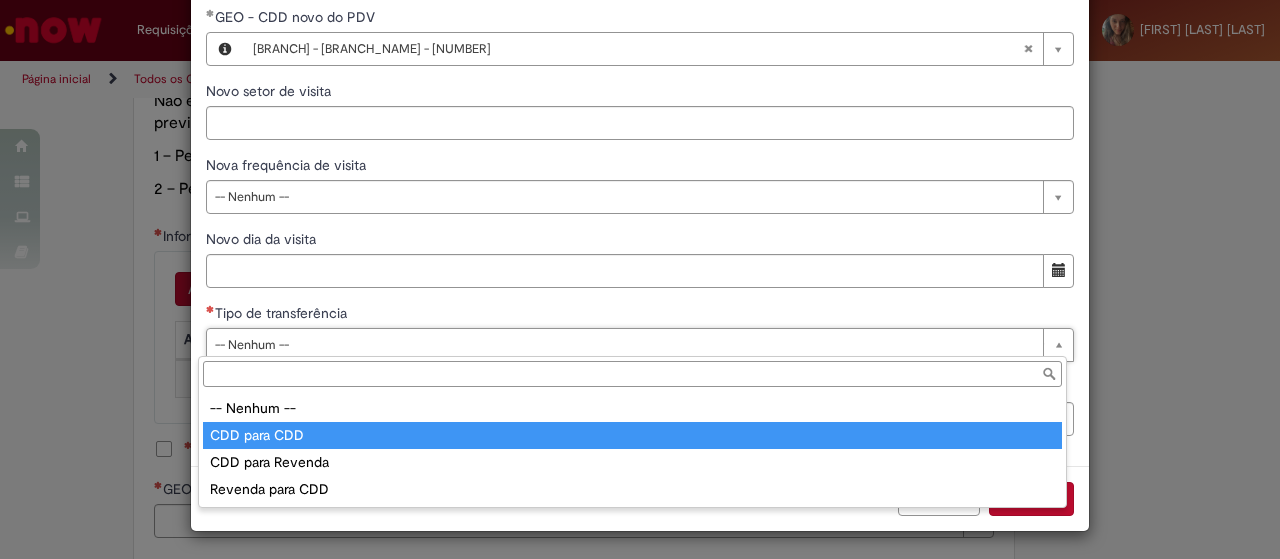 type on "**********" 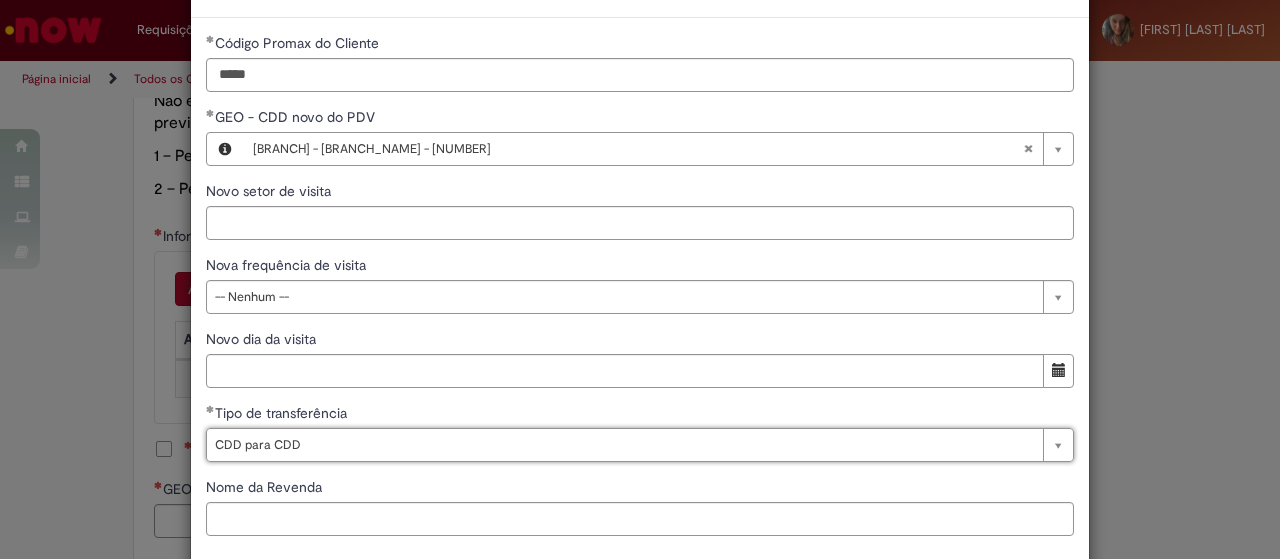 scroll, scrollTop: 170, scrollLeft: 0, axis: vertical 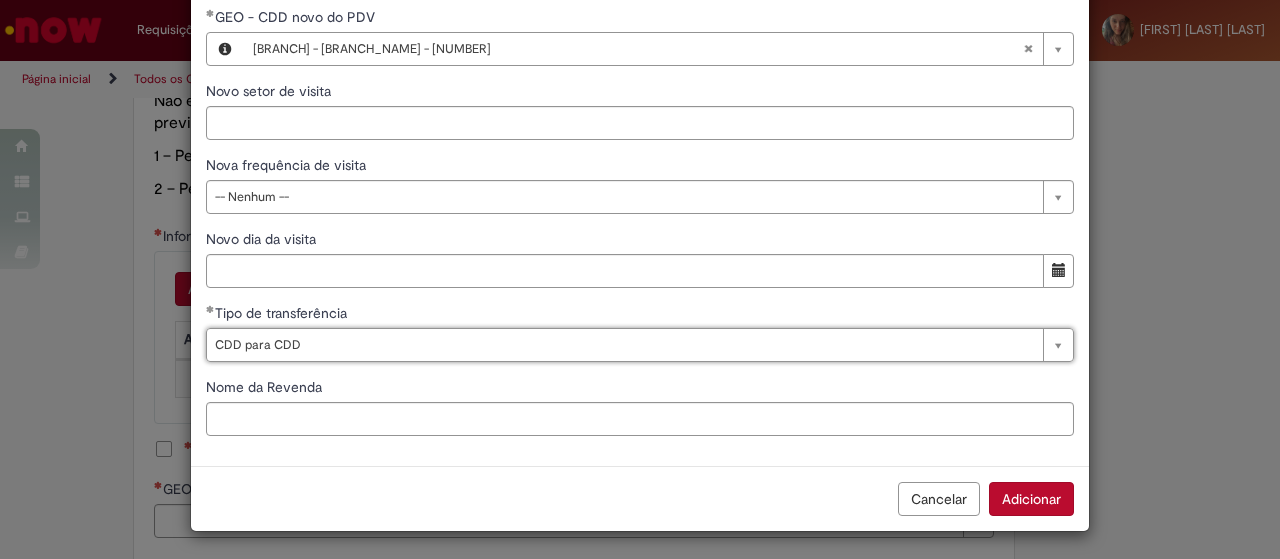 click on "Adicionar" at bounding box center [1031, 499] 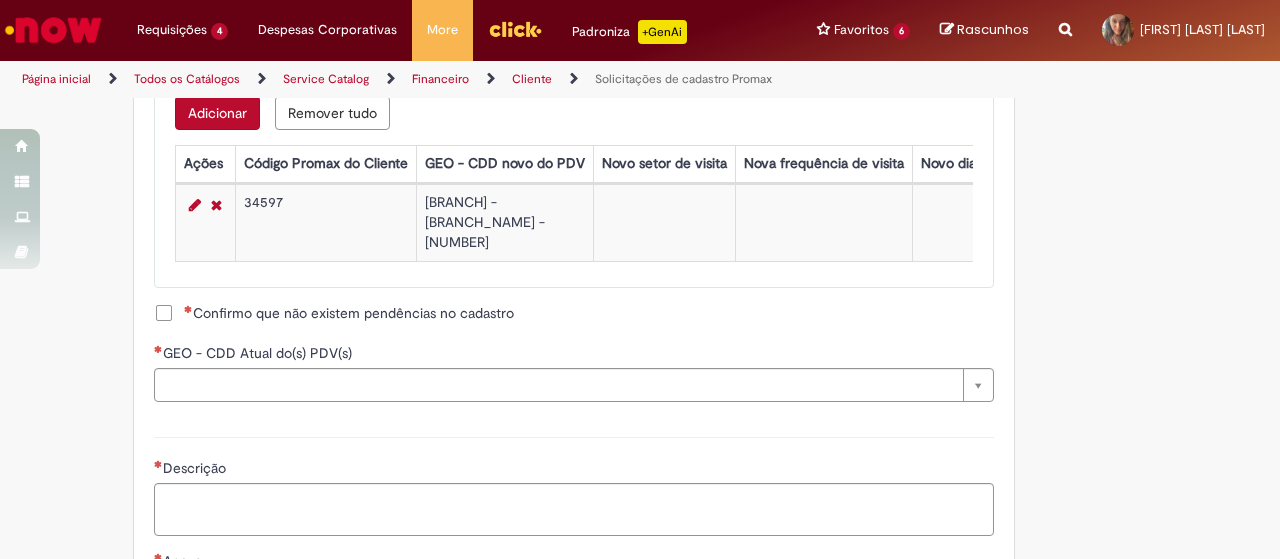 scroll, scrollTop: 1318, scrollLeft: 0, axis: vertical 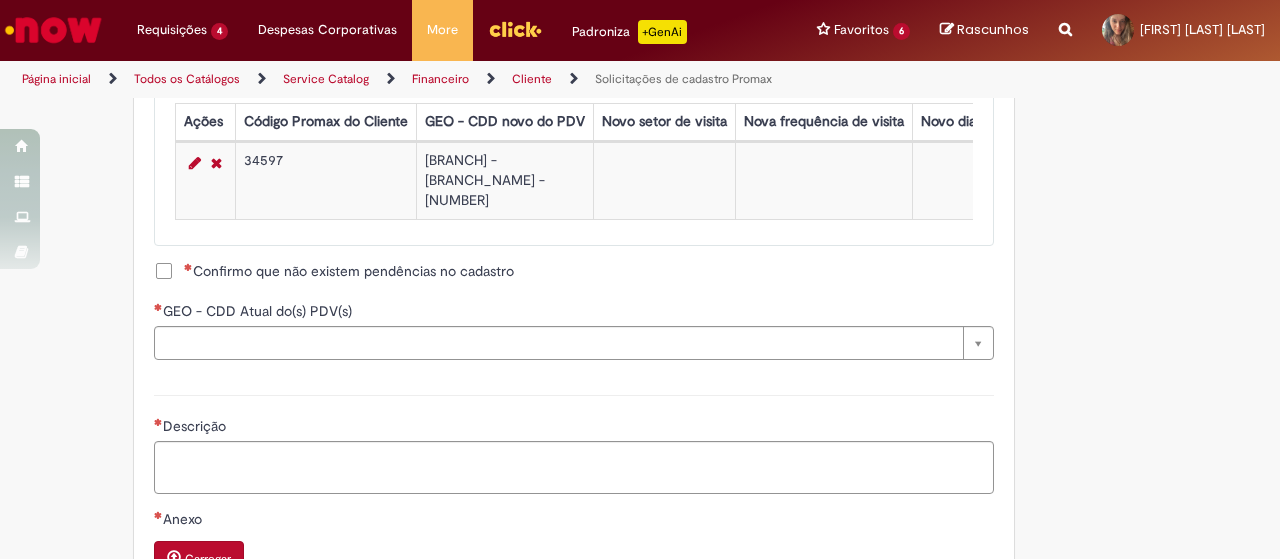click on "Confirmo que não existem pendências no cadastro" at bounding box center [349, 271] 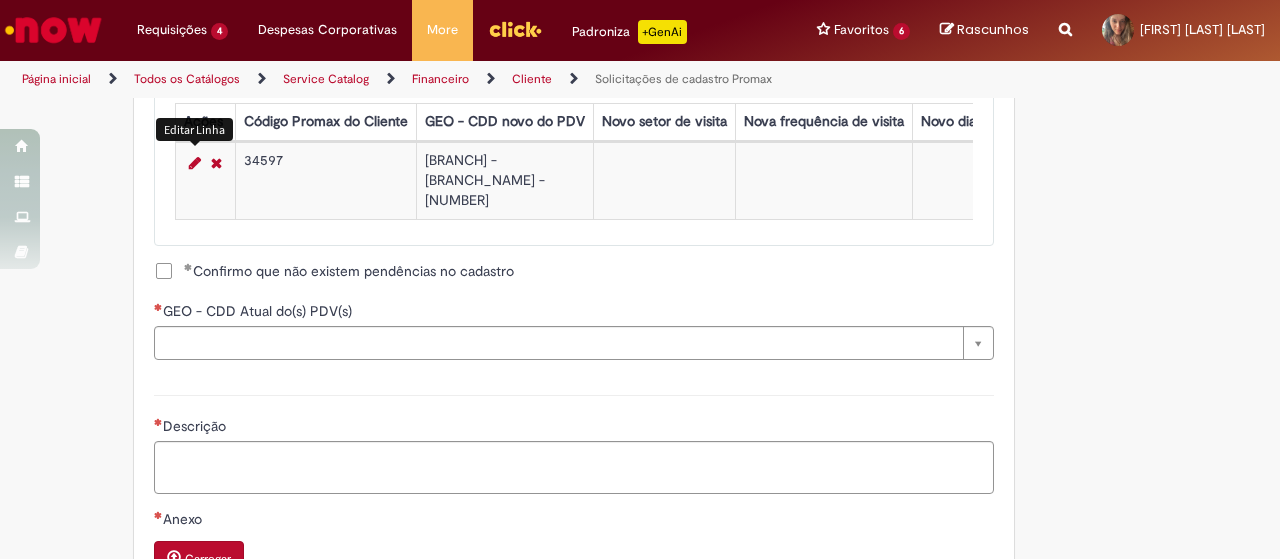click at bounding box center (195, 163) 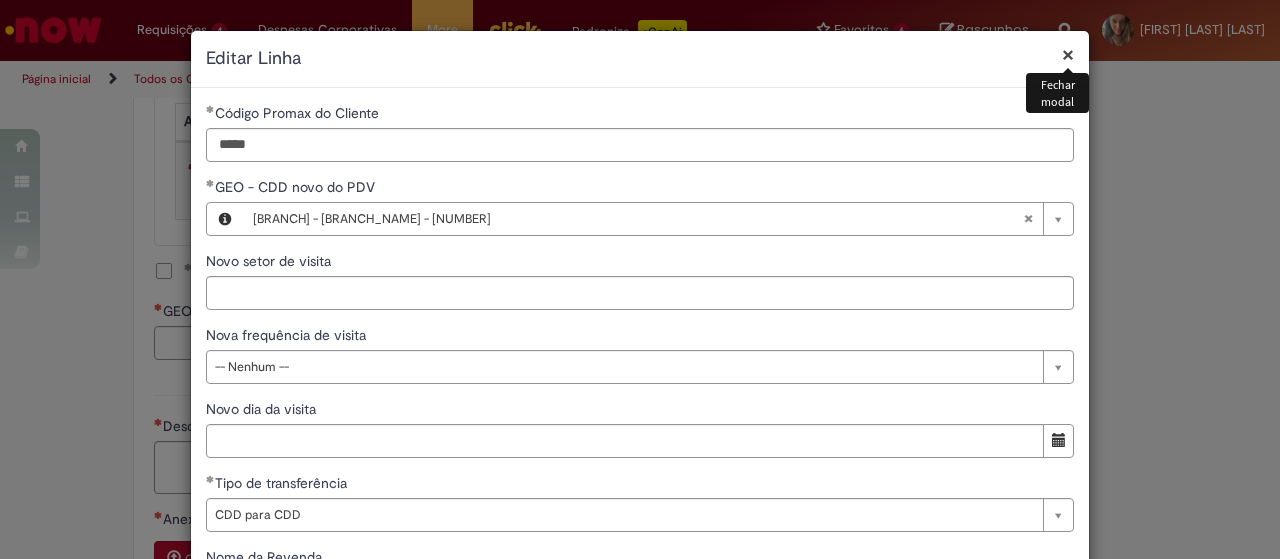 type 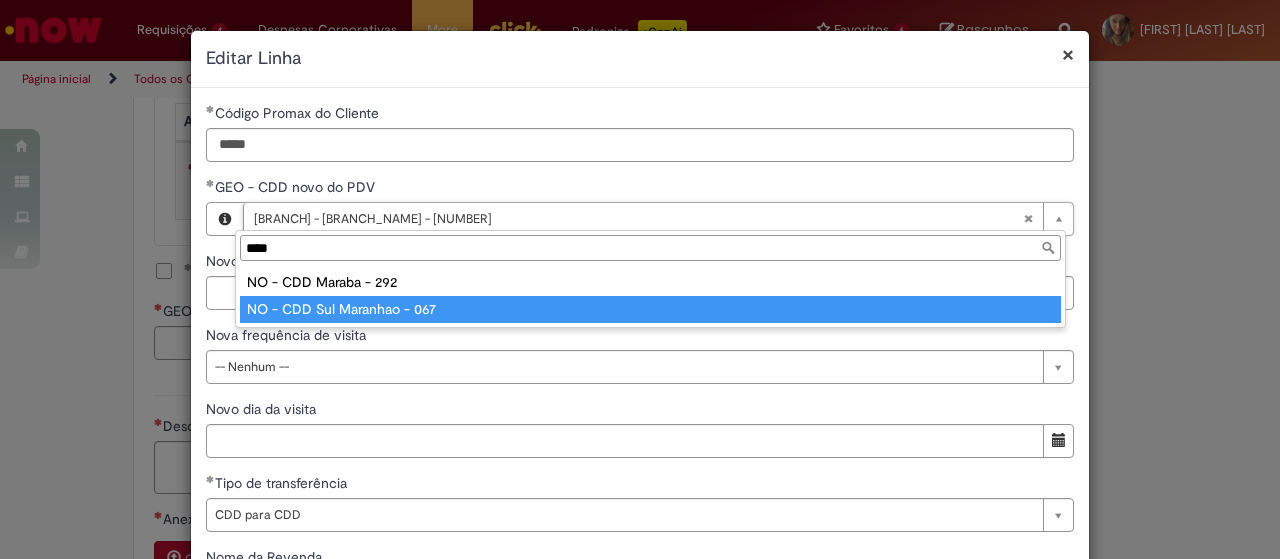 type on "****" 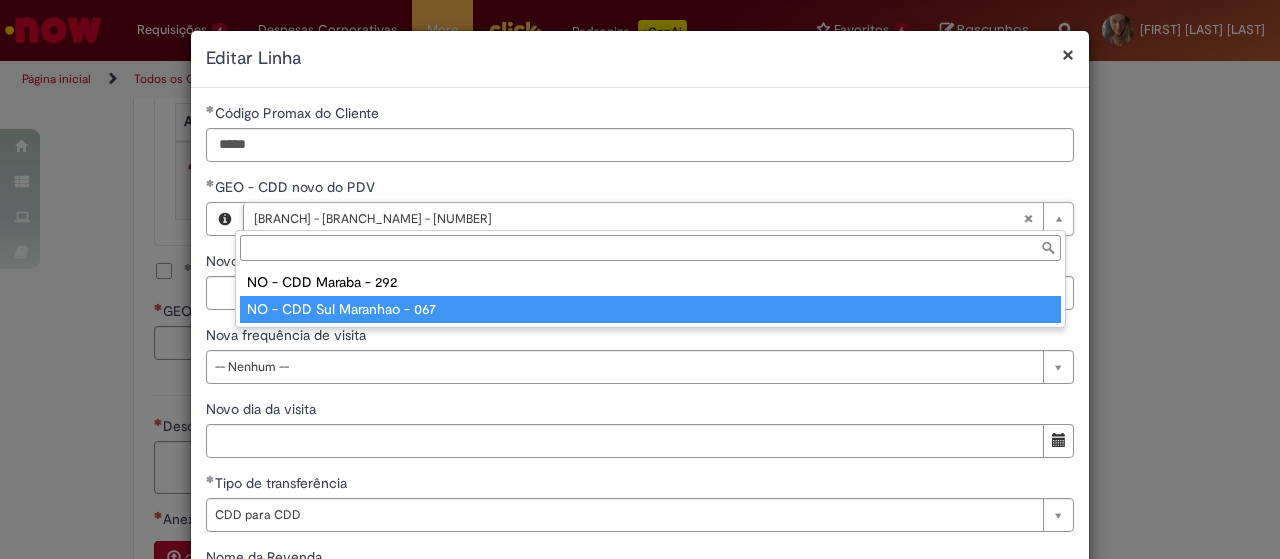 scroll, scrollTop: 0, scrollLeft: 184, axis: horizontal 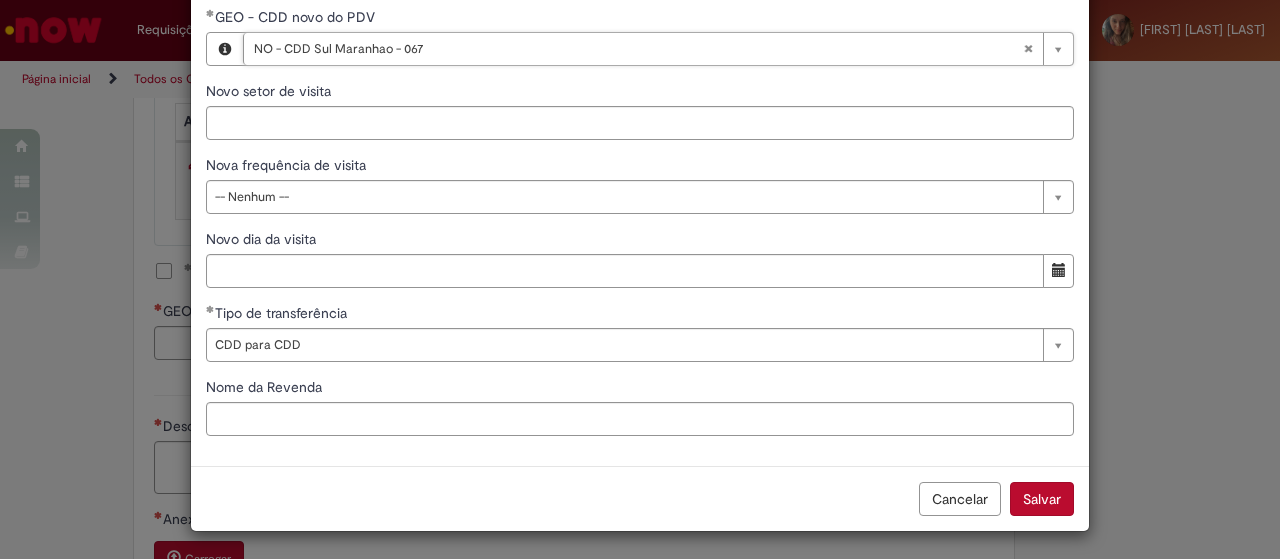 click on "Salvar" at bounding box center (1042, 499) 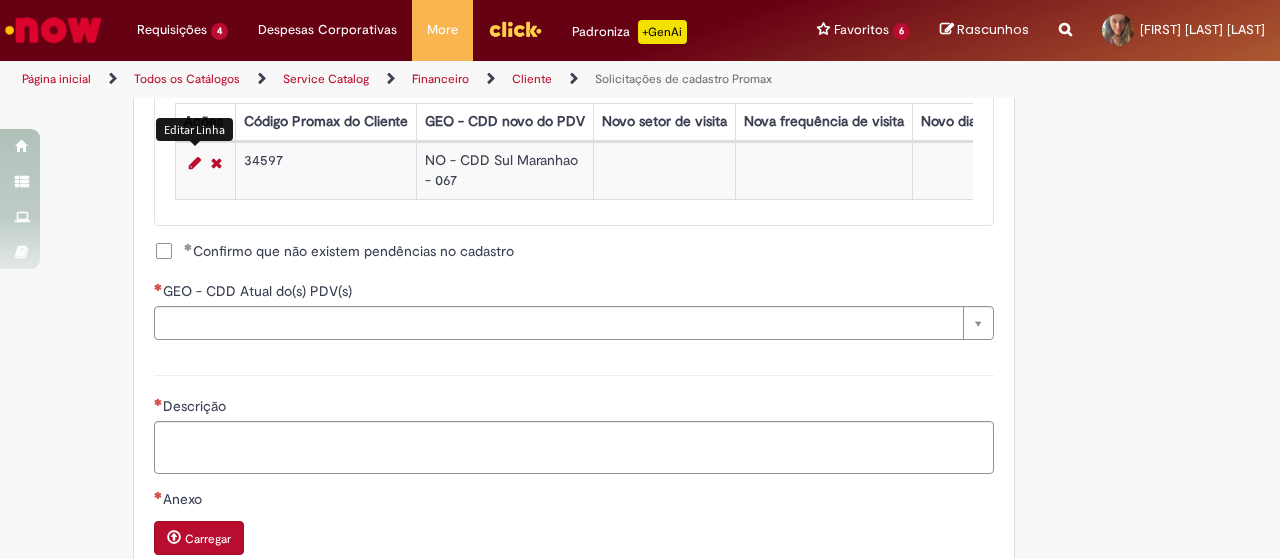 scroll, scrollTop: 0, scrollLeft: 0, axis: both 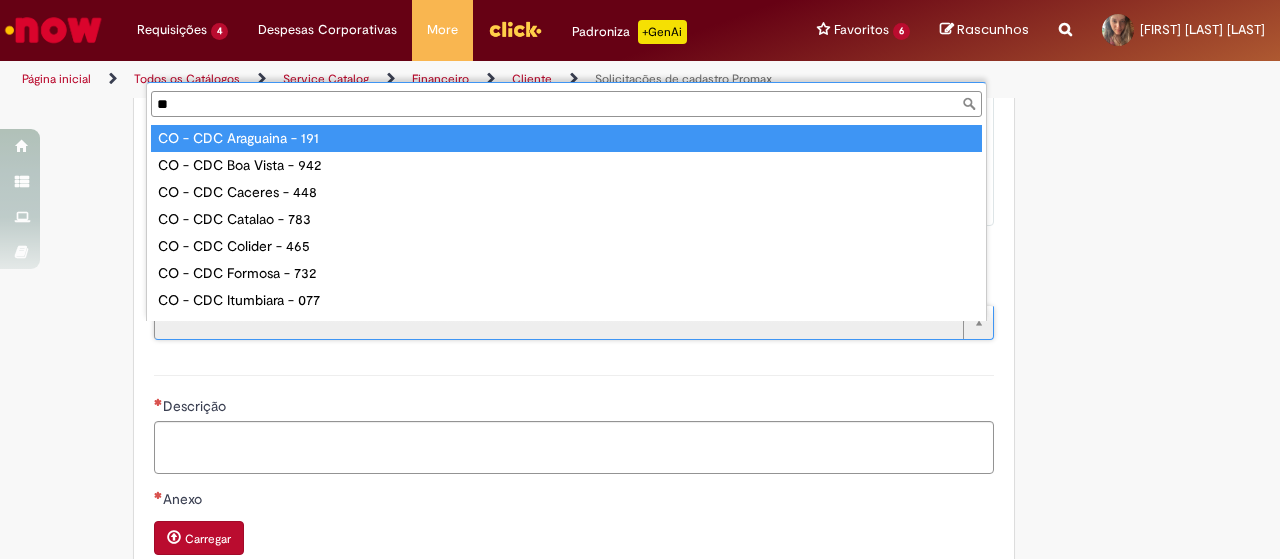 type on "***" 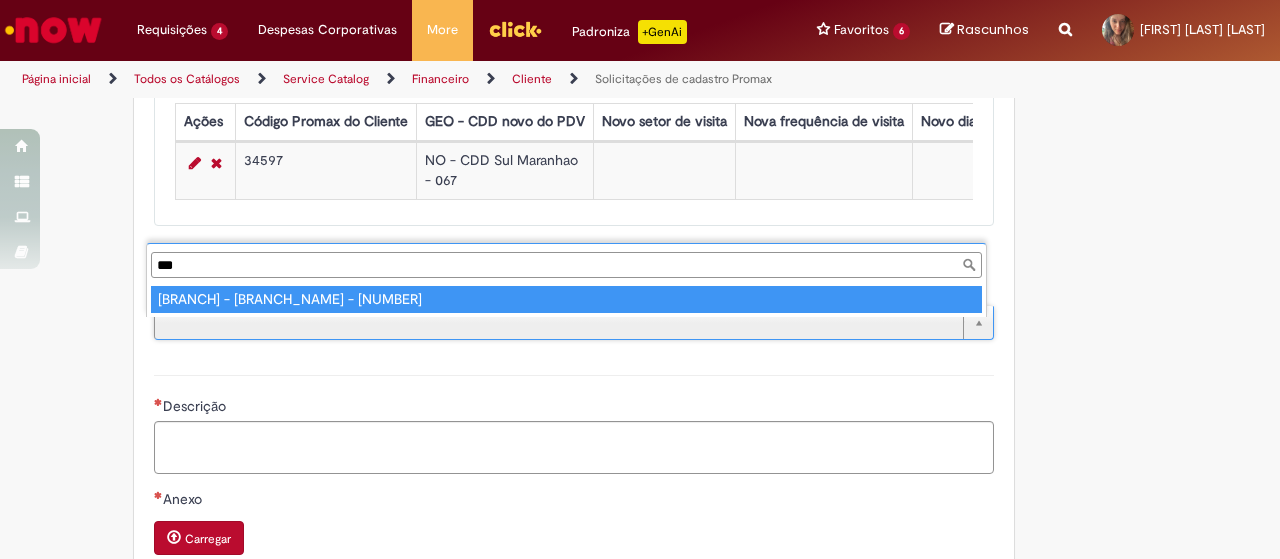 type on "**********" 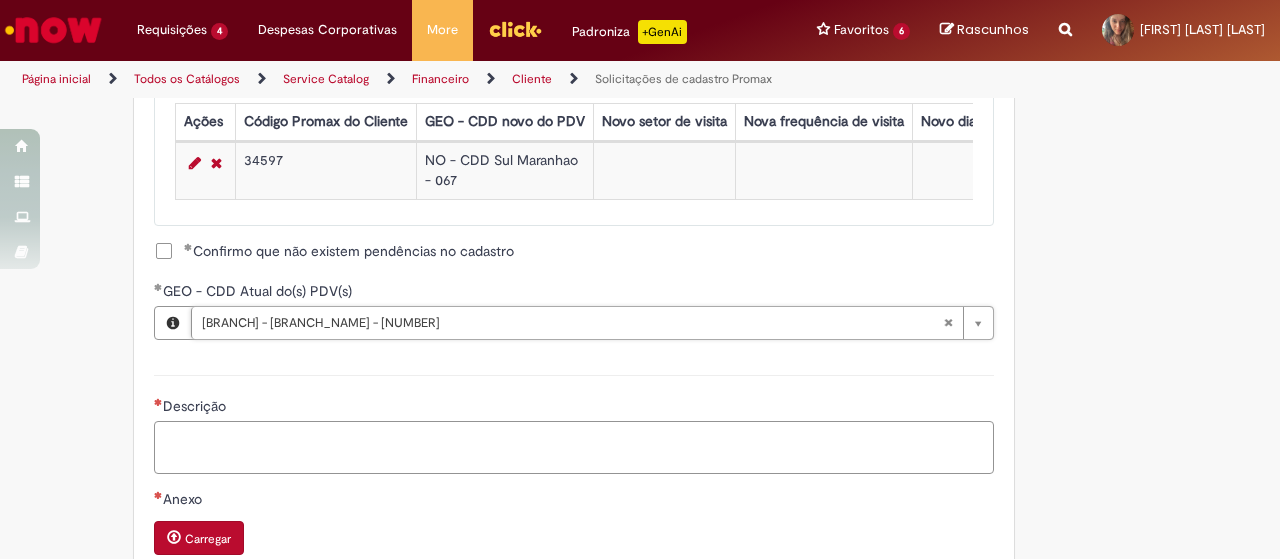 click on "Descrição" at bounding box center (574, 447) 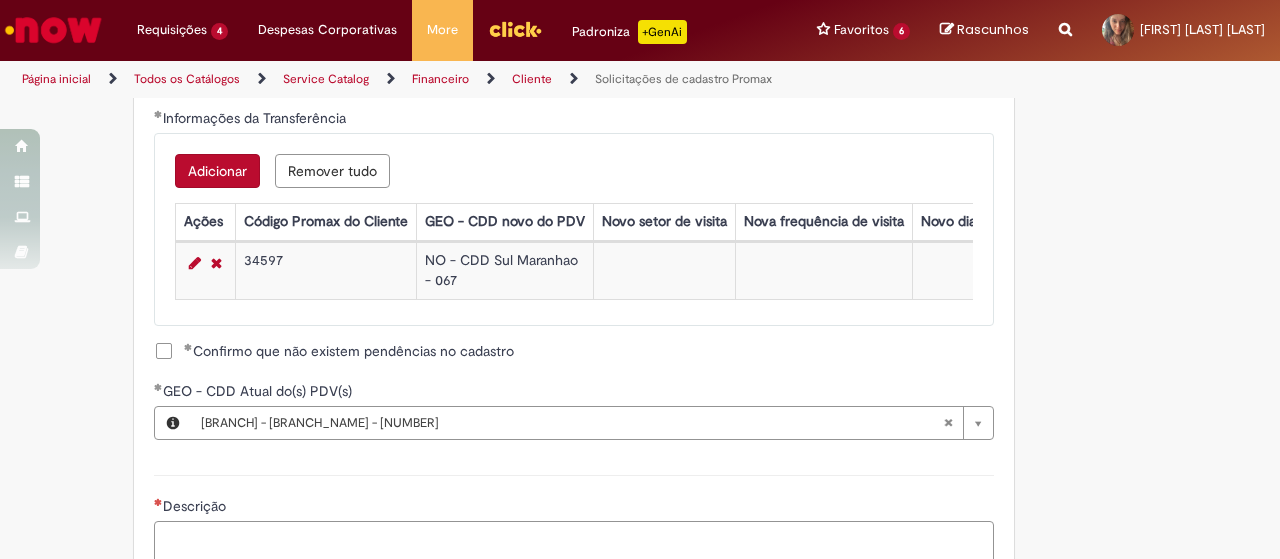 scroll, scrollTop: 1418, scrollLeft: 0, axis: vertical 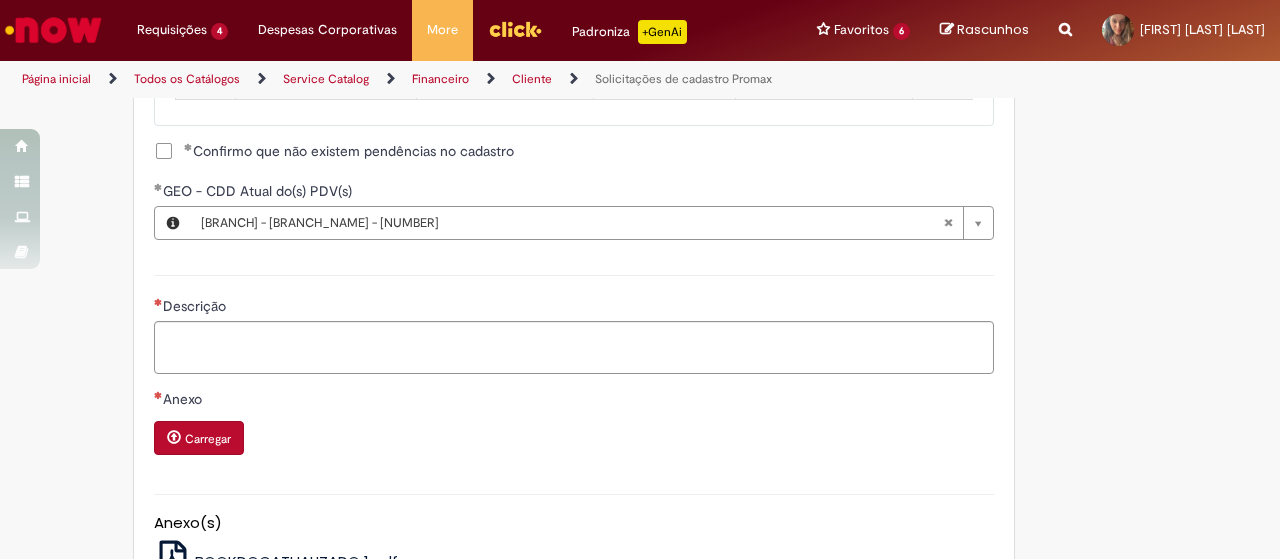 type 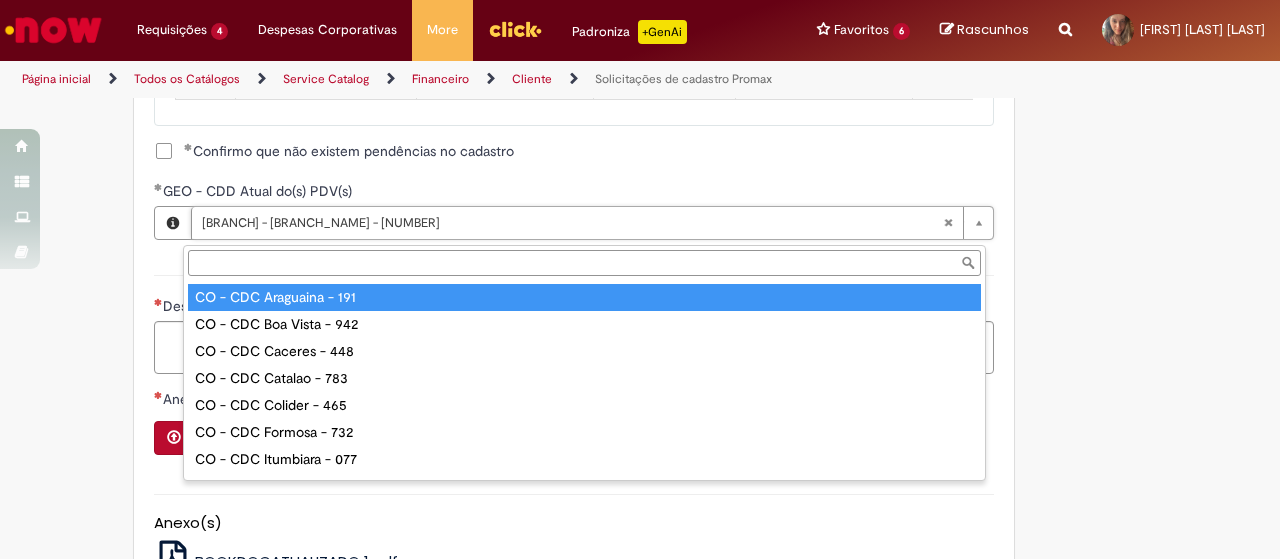 type on "**********" 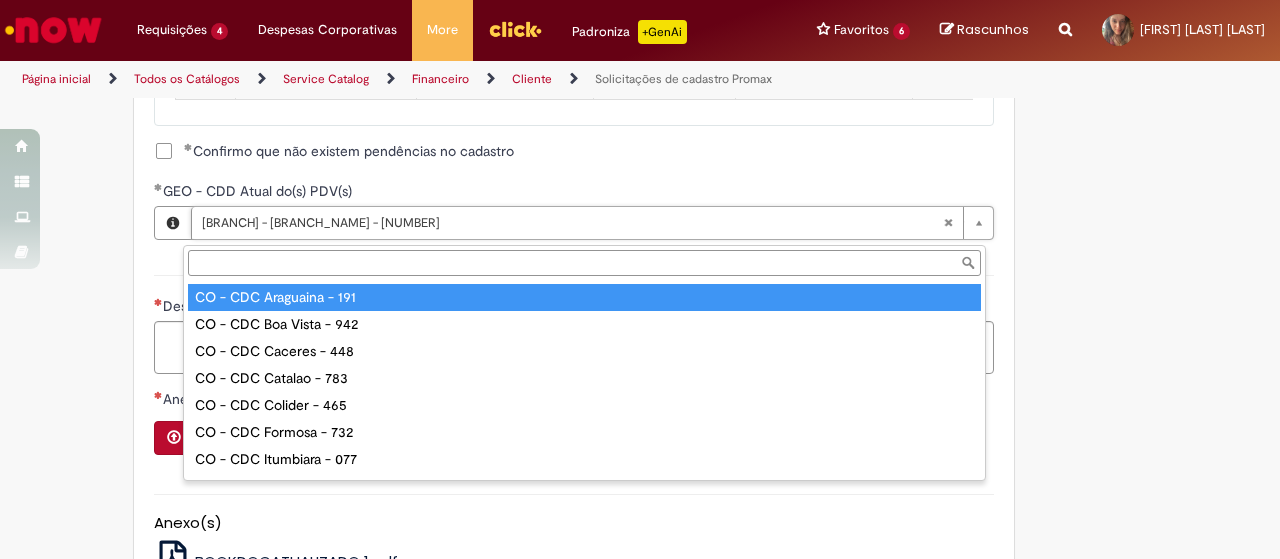 scroll, scrollTop: 0, scrollLeft: 184, axis: horizontal 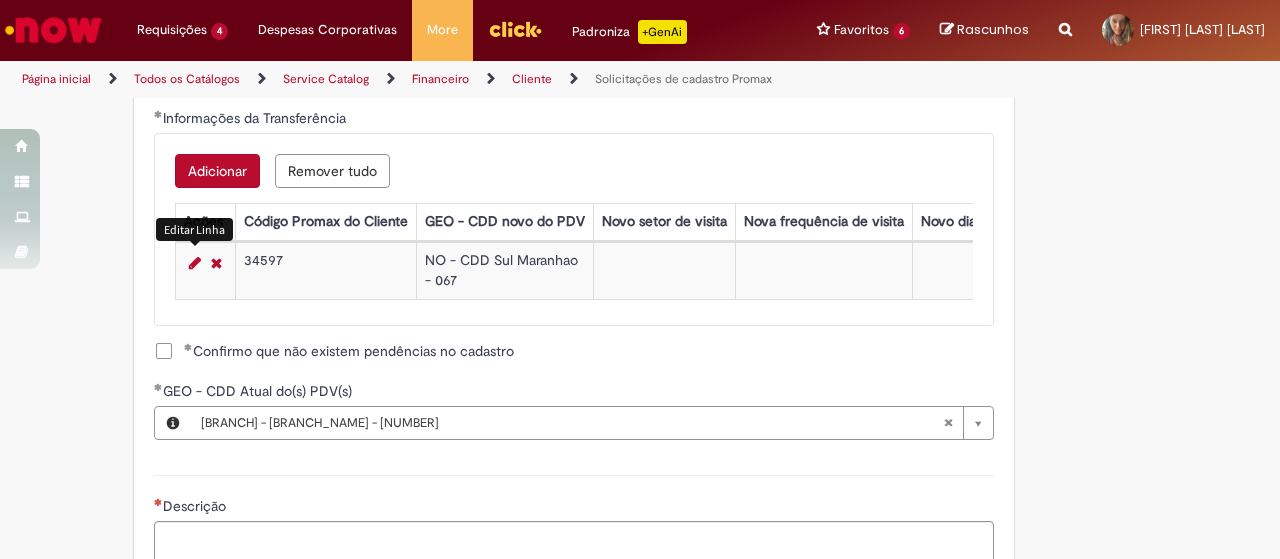 click at bounding box center [195, 263] 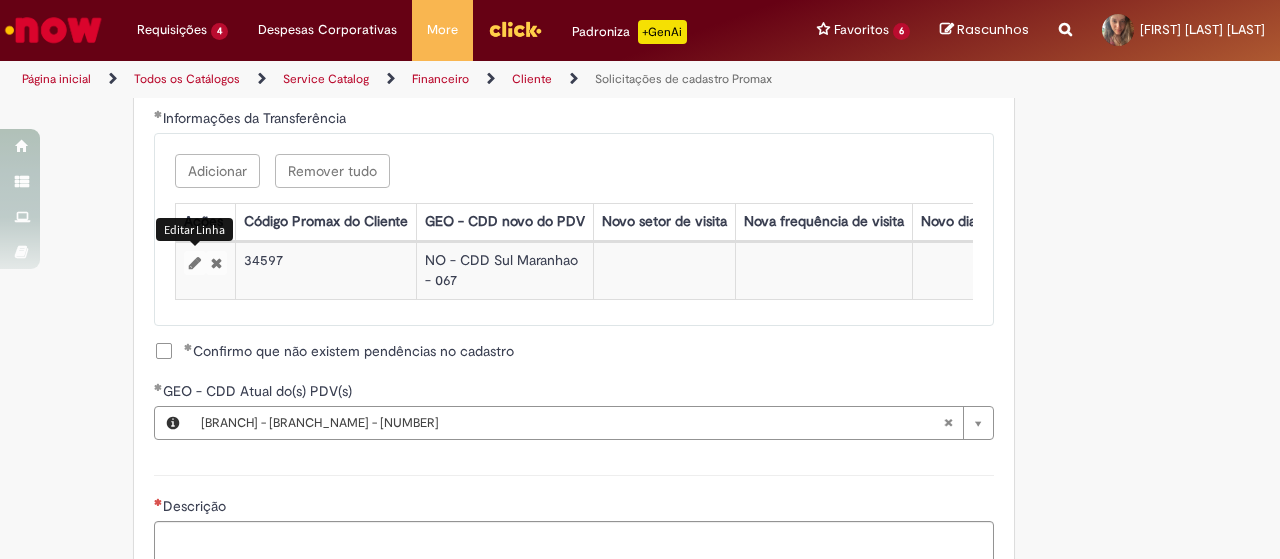 select on "**********" 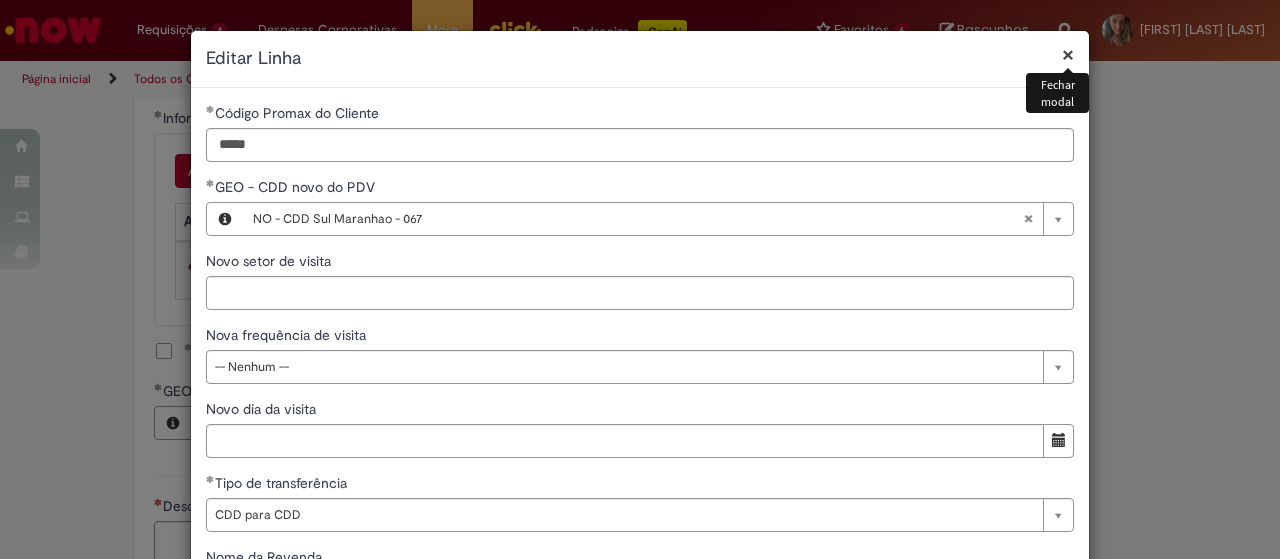 type 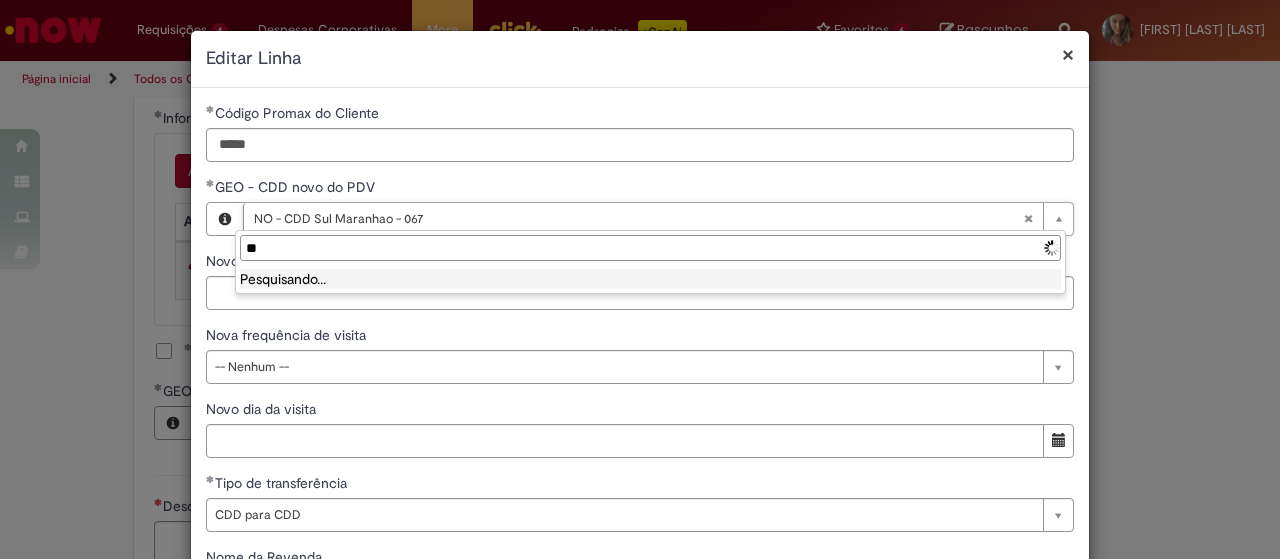type on "*" 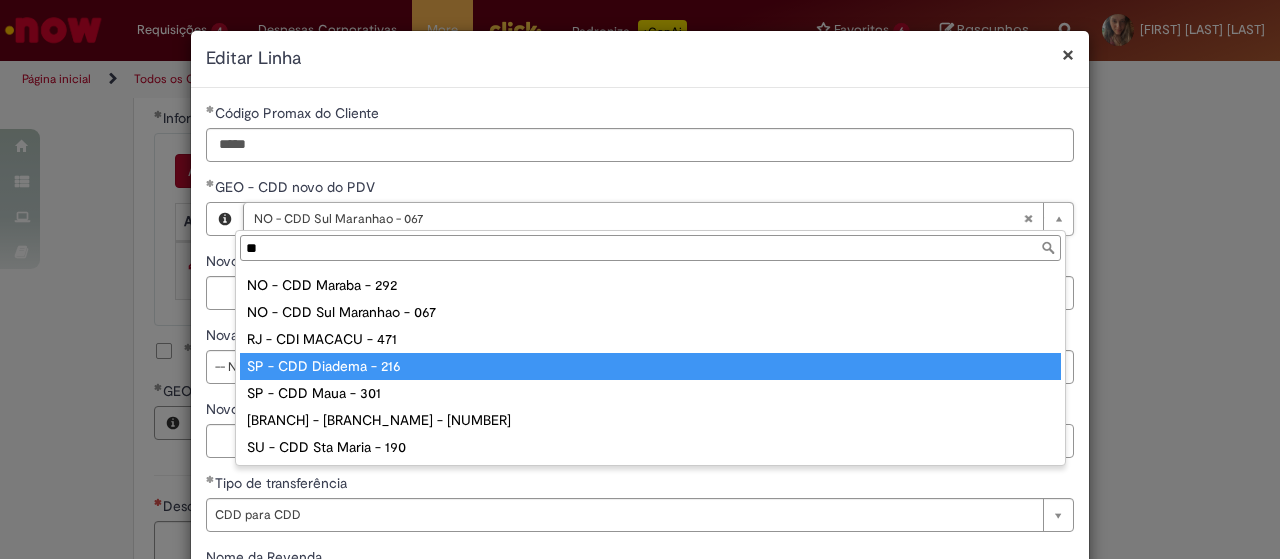 scroll, scrollTop: 0, scrollLeft: 0, axis: both 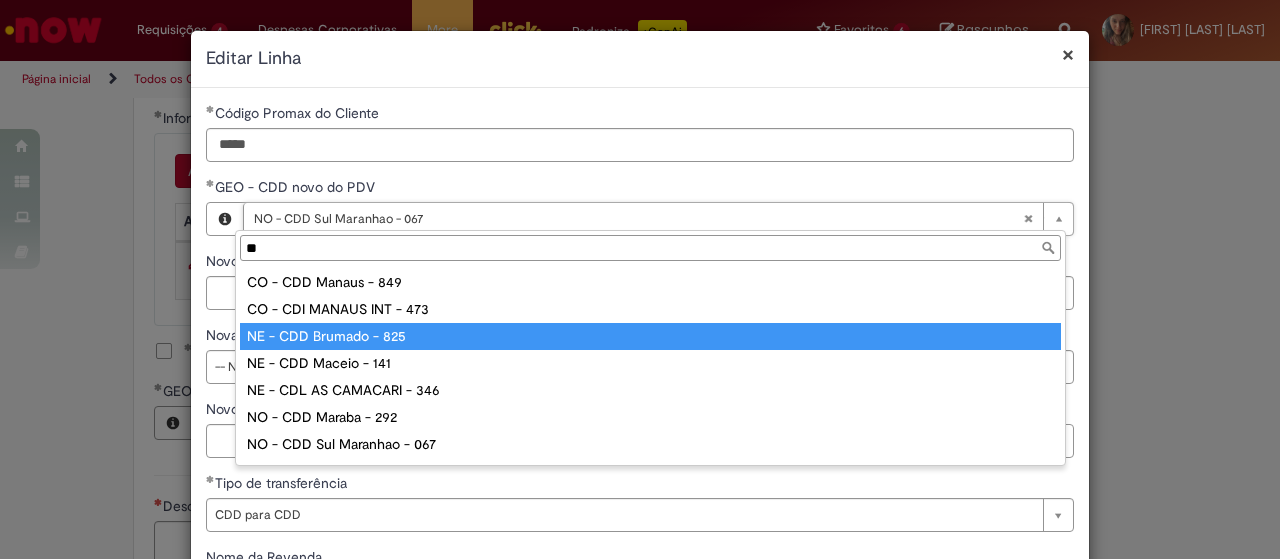 type on "*" 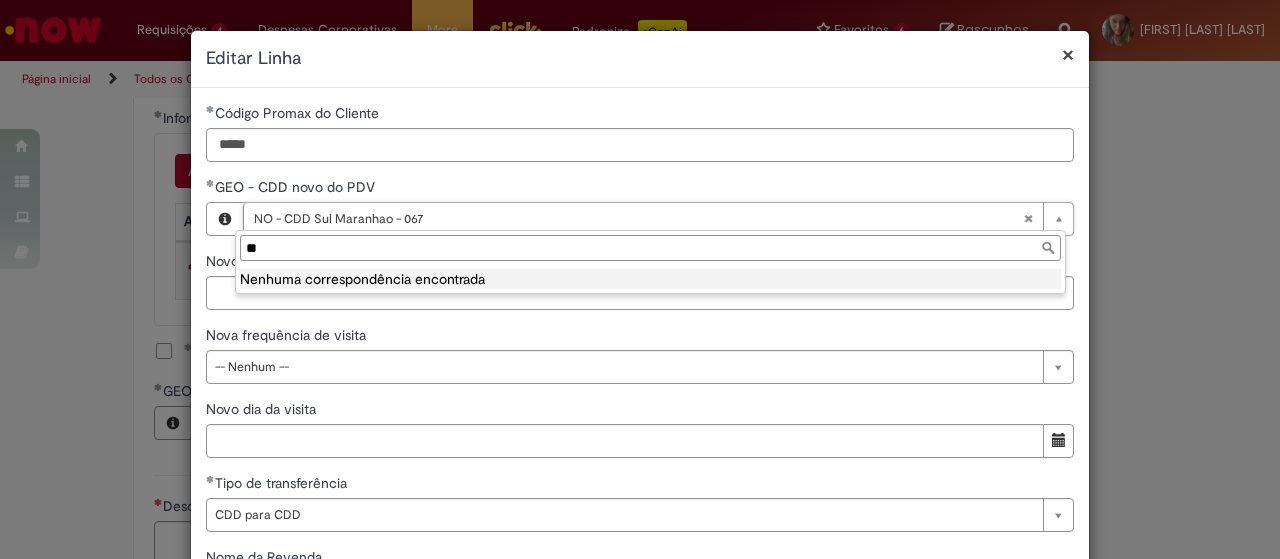 type on "*" 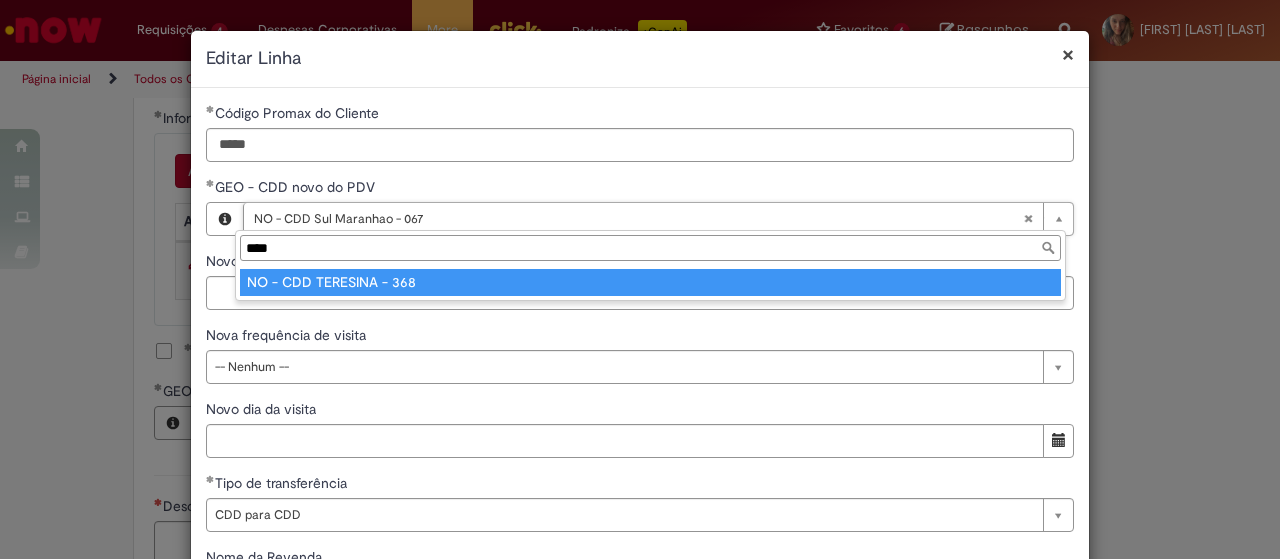 type on "*****" 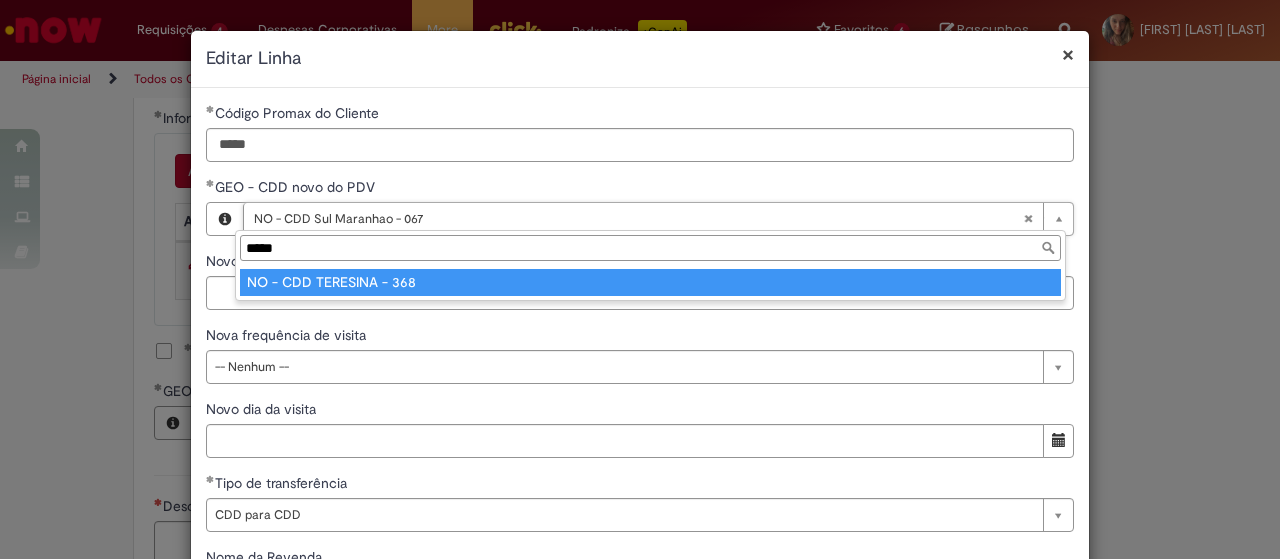 type on "**********" 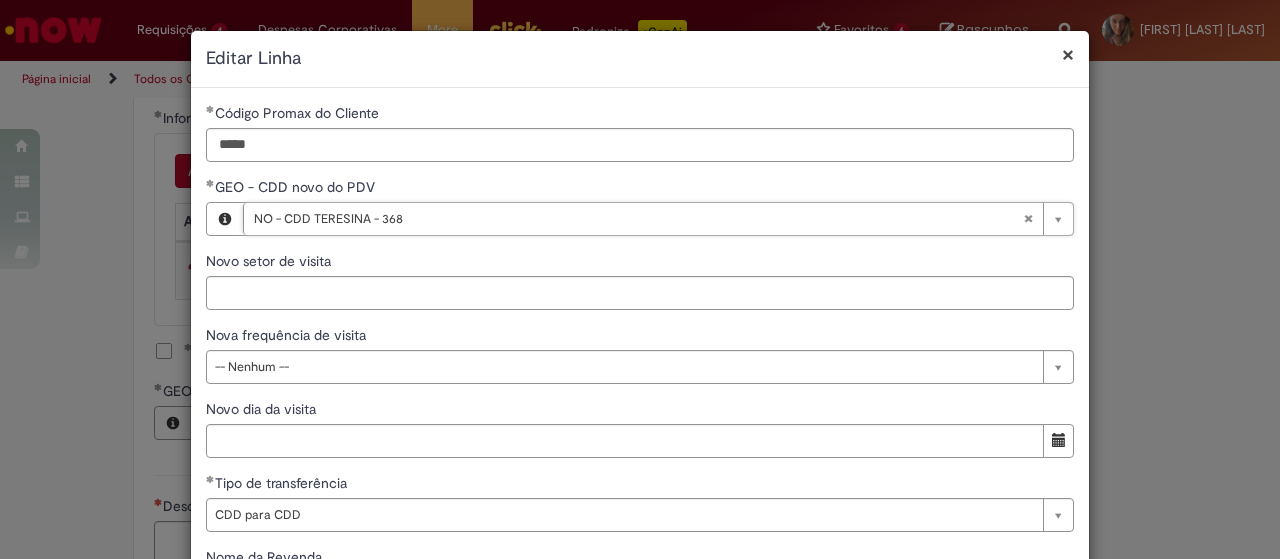 scroll, scrollTop: 0, scrollLeft: 167, axis: horizontal 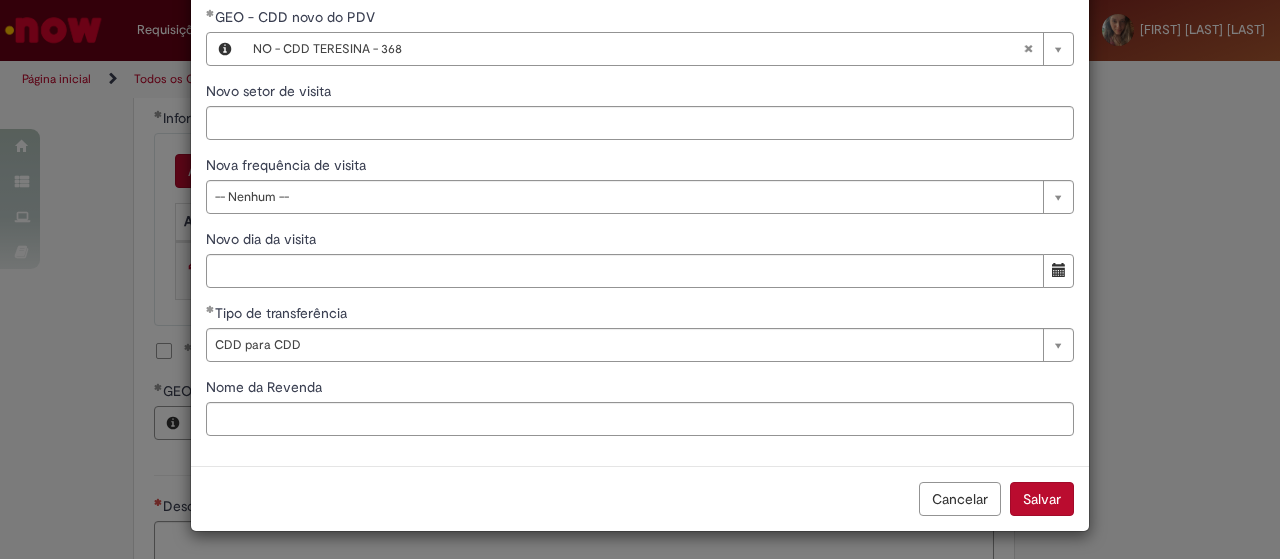 click on "Salvar" at bounding box center (1042, 499) 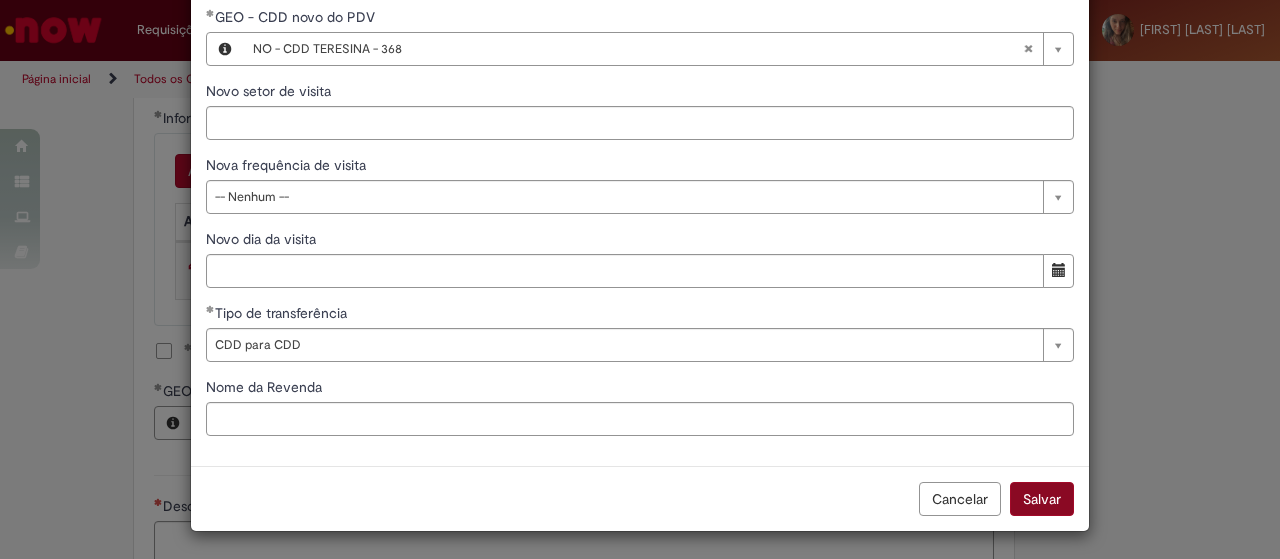 scroll, scrollTop: 0, scrollLeft: 0, axis: both 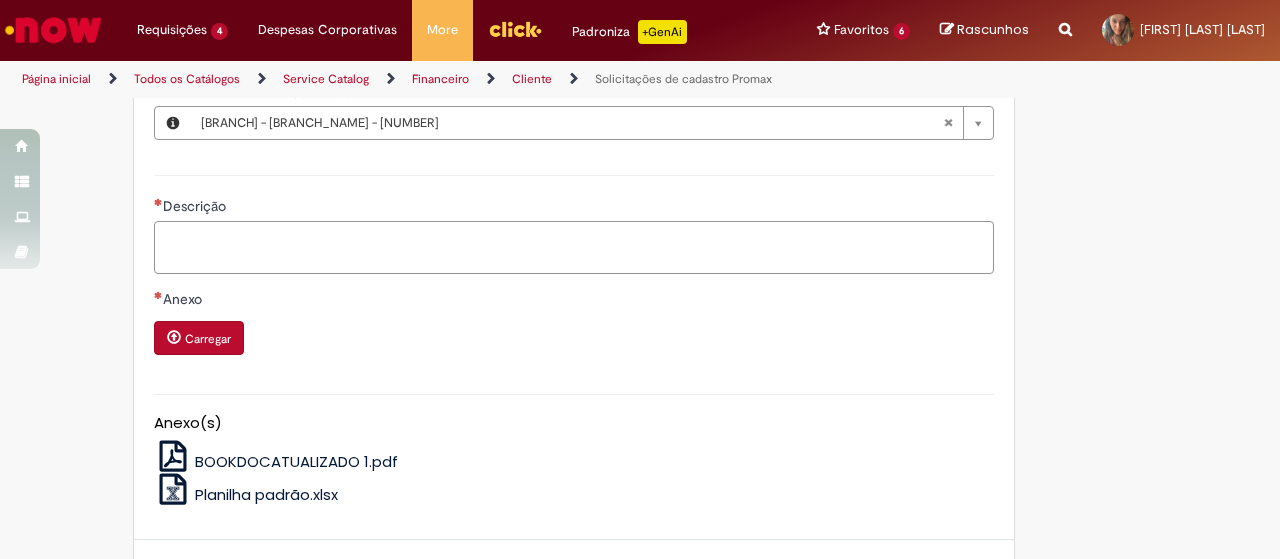 click on "Descrição" at bounding box center (574, 247) 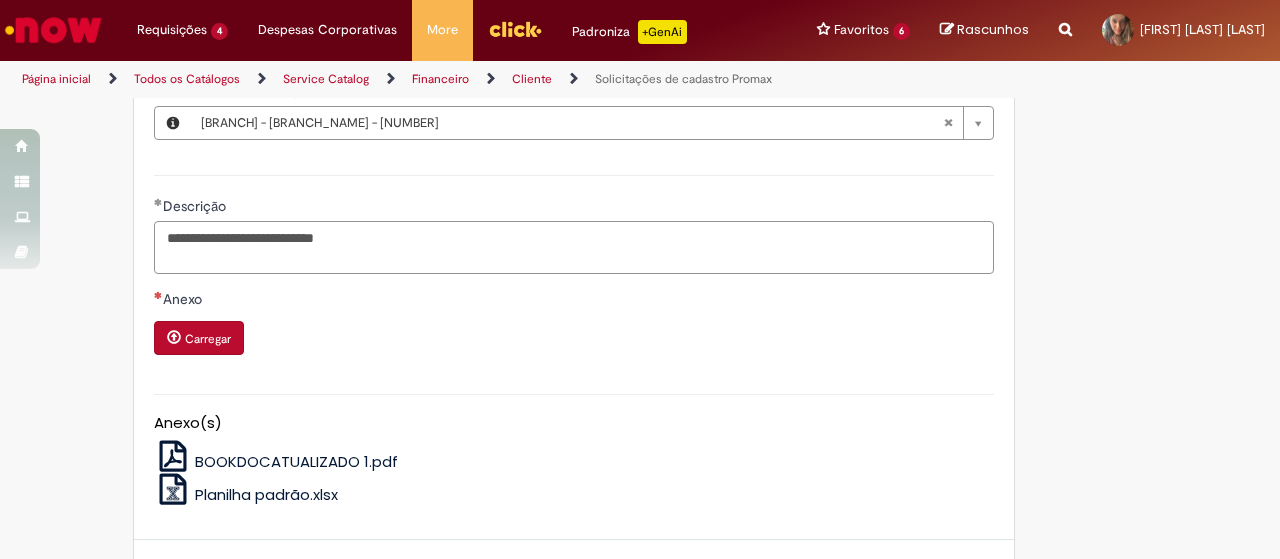 type on "**********" 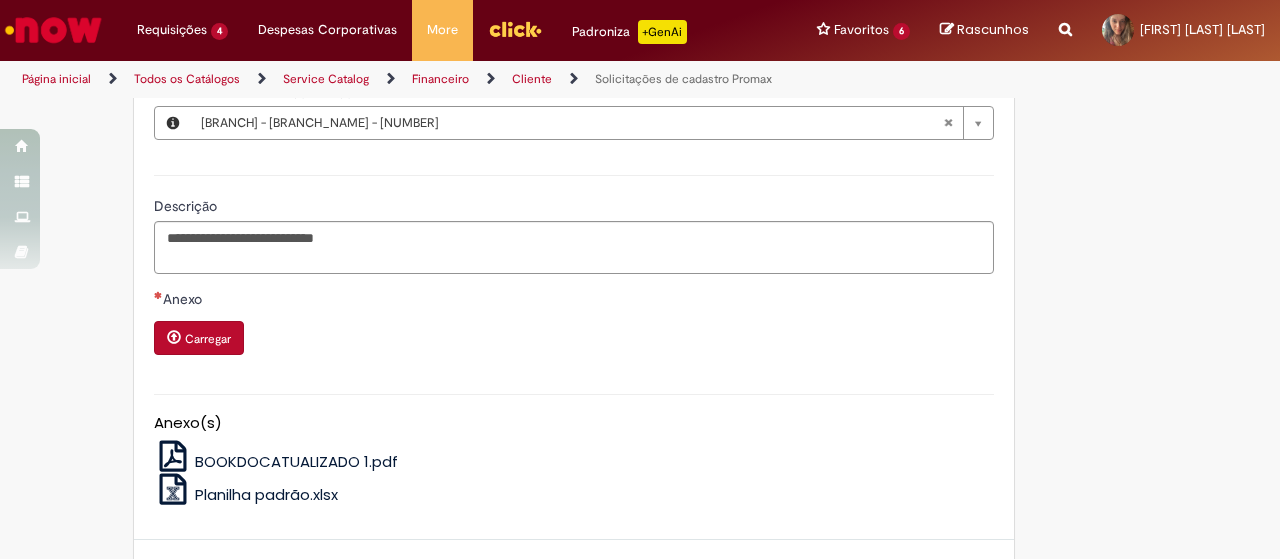 click on "Carregar" at bounding box center (208, 339) 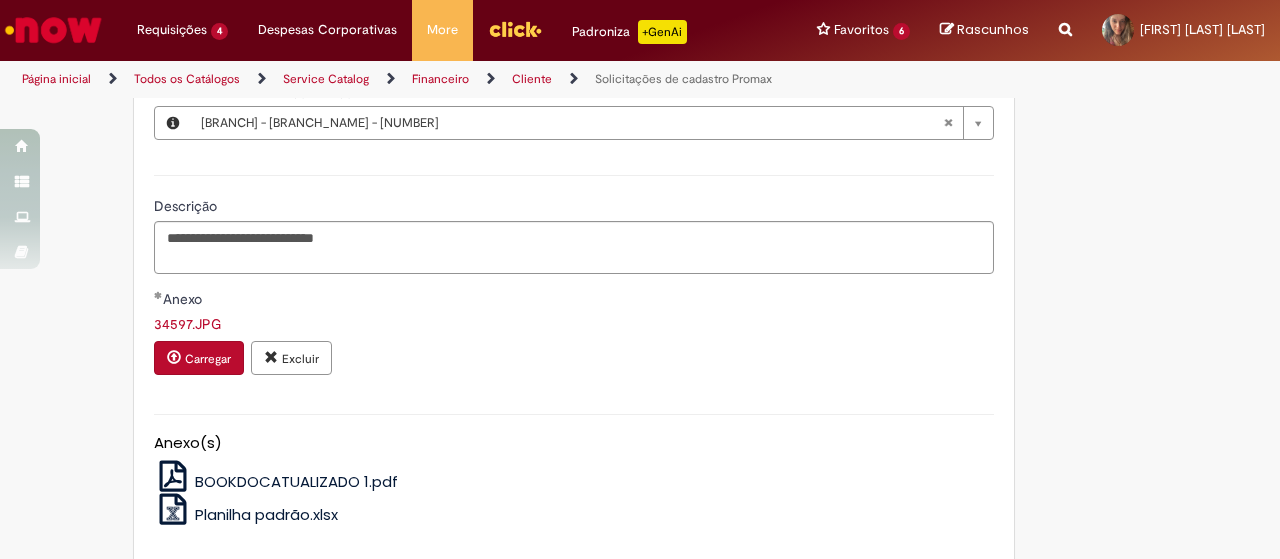 scroll, scrollTop: 1626, scrollLeft: 0, axis: vertical 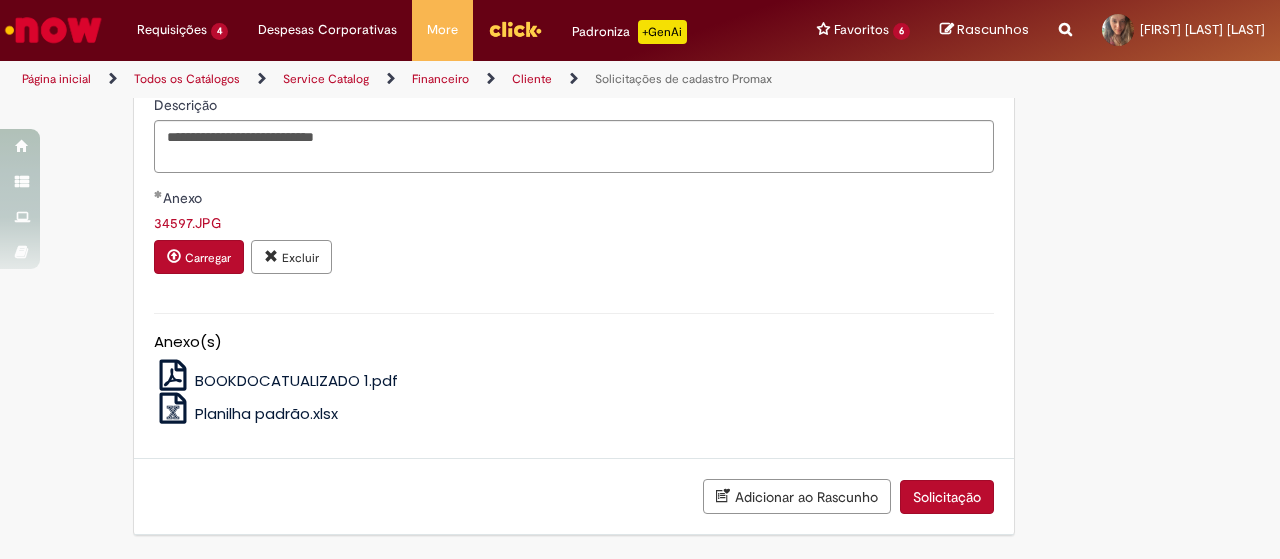 click on "Solicitação" at bounding box center [947, 497] 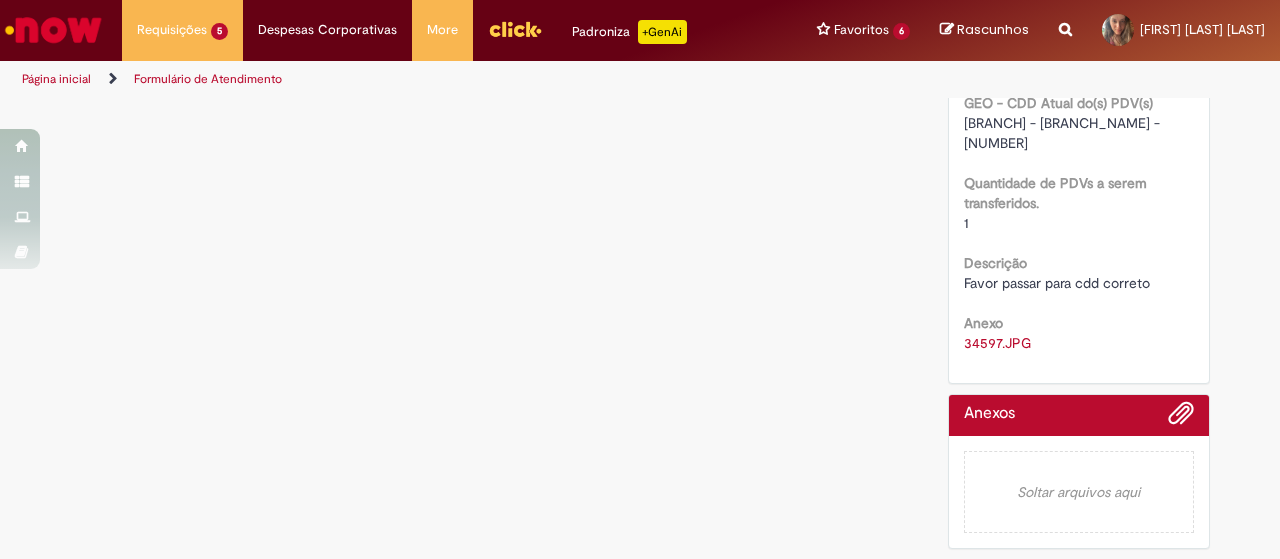 scroll, scrollTop: 0, scrollLeft: 0, axis: both 